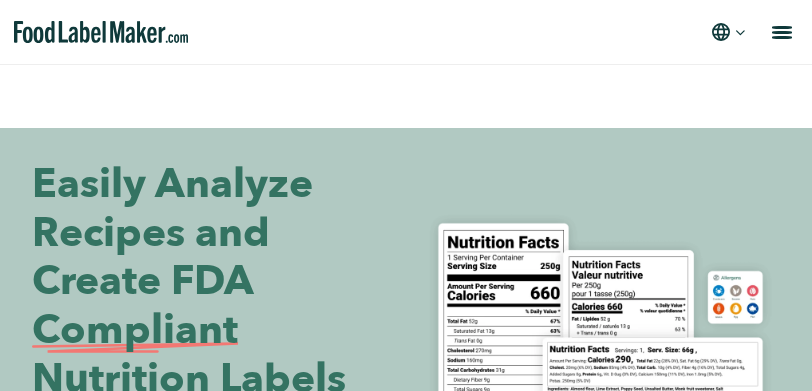 scroll, scrollTop: 500, scrollLeft: 0, axis: vertical 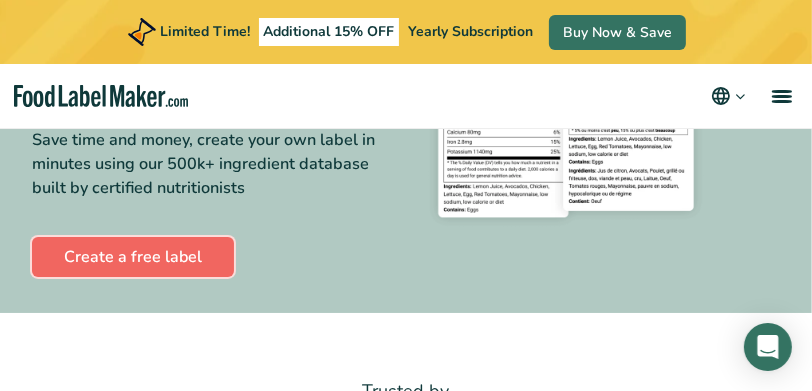 click on "Create a free label" at bounding box center (133, 257) 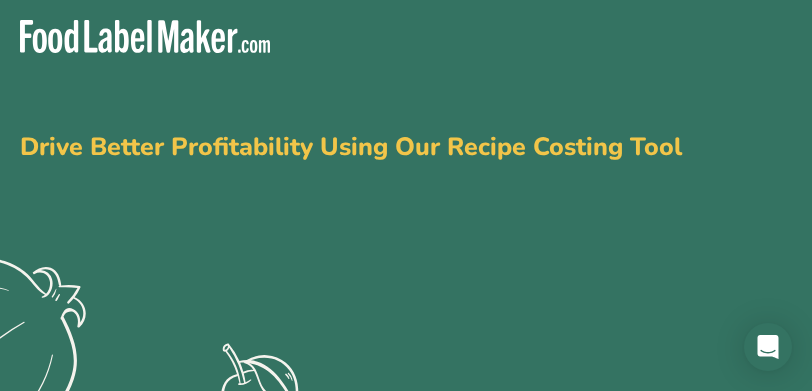 scroll, scrollTop: 0, scrollLeft: 0, axis: both 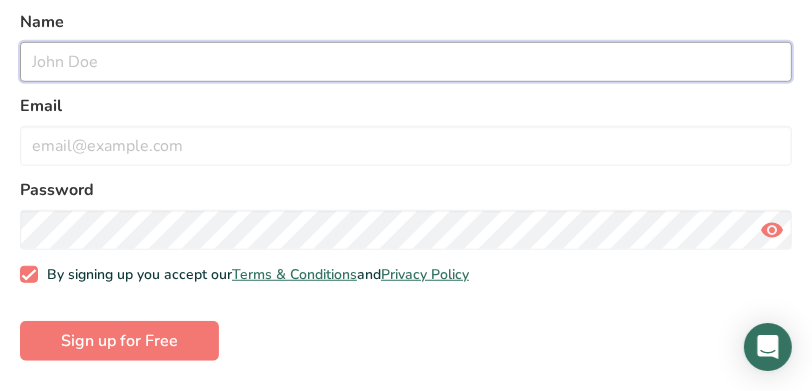 click at bounding box center [406, 62] 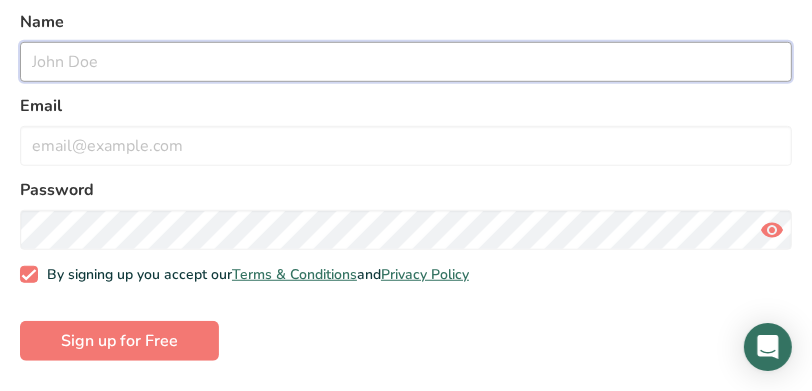 type on "Anna Phillips" 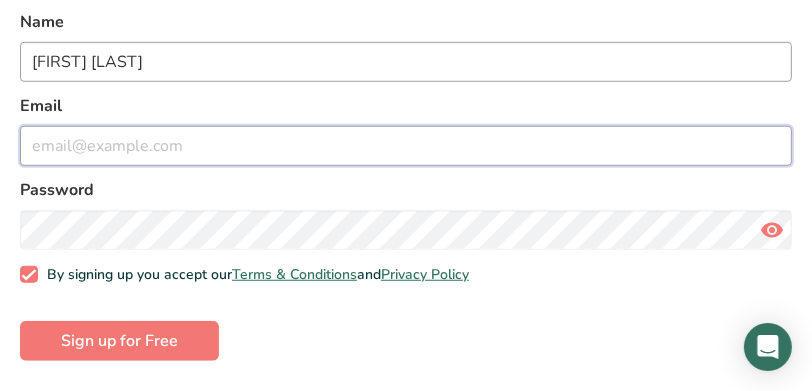 type on "avahumanservices@gmail.com" 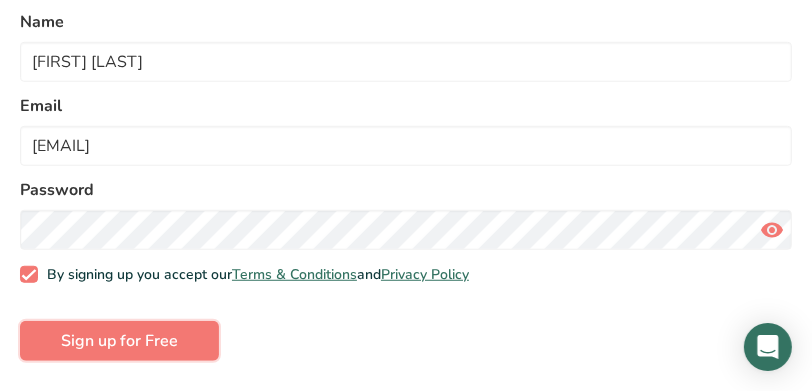 click on "Sign up for Free" at bounding box center [119, 341] 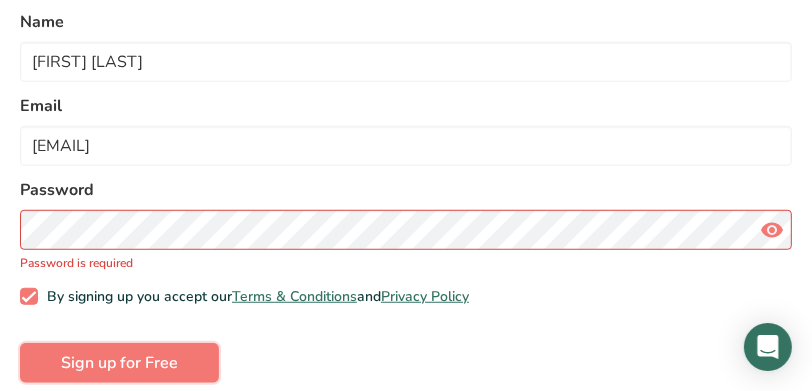 type 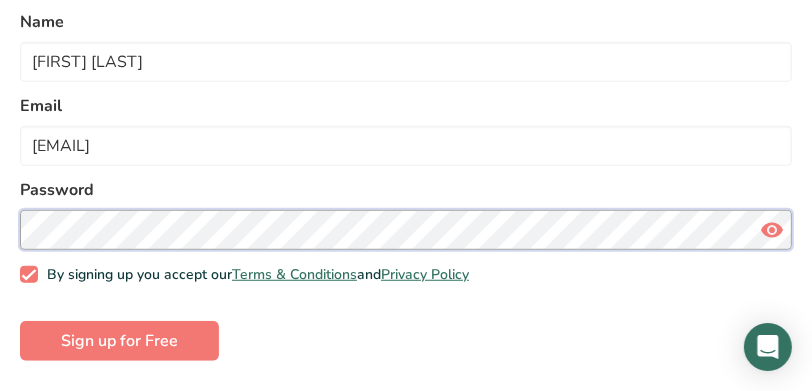 click on "Back
Sign up
Already a member?
Sign in
Sign up  with Google
Sign up  with Facebook   OR   Name Anna Phillips   Email avahumanservices@gmail.com   Password
By signing up you accept our
Terms & Conditions
and
Privacy Policy
Sign up for Free" at bounding box center [406, 58] 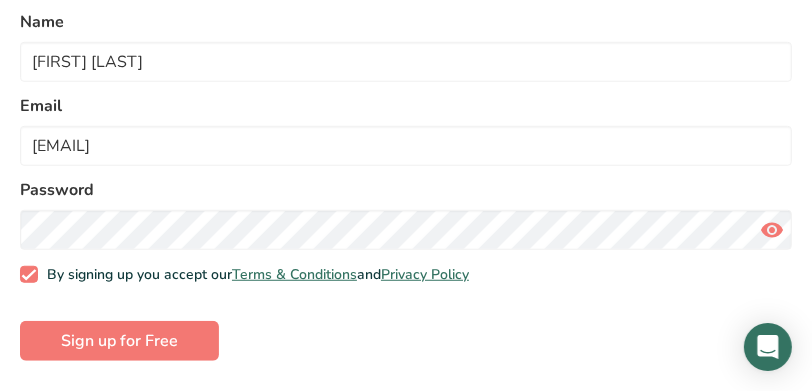 click on "Password" at bounding box center (406, 190) 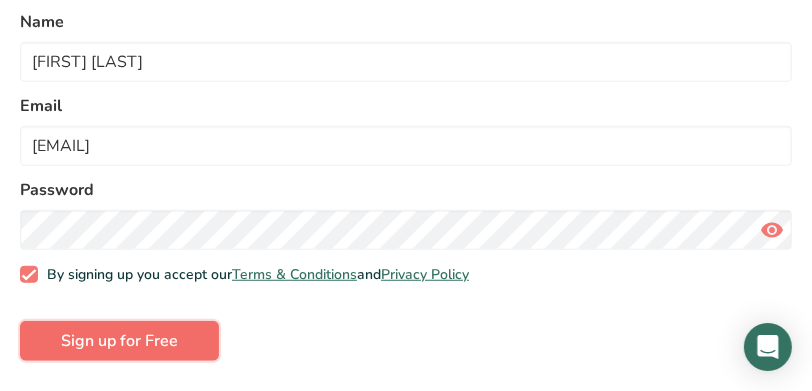 click on "Sign up for Free" at bounding box center [119, 341] 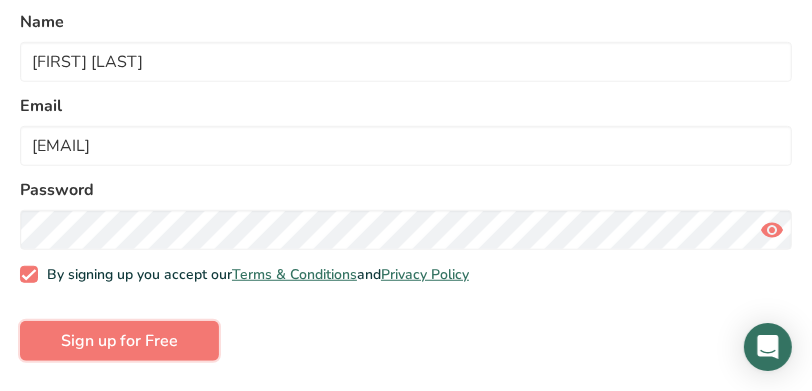 click on "Sign up for Free" at bounding box center (119, 341) 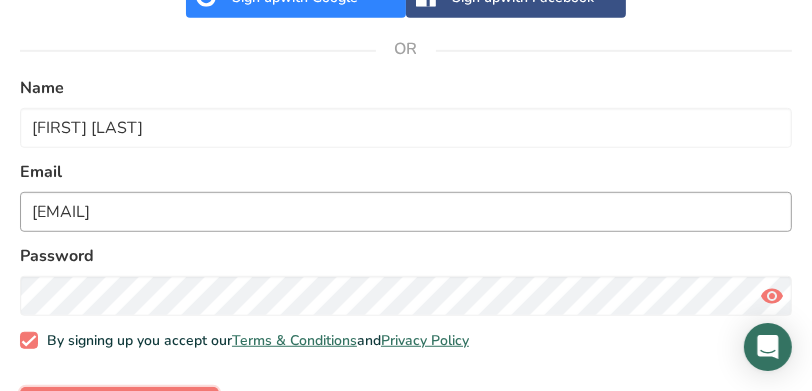 scroll, scrollTop: 644, scrollLeft: 0, axis: vertical 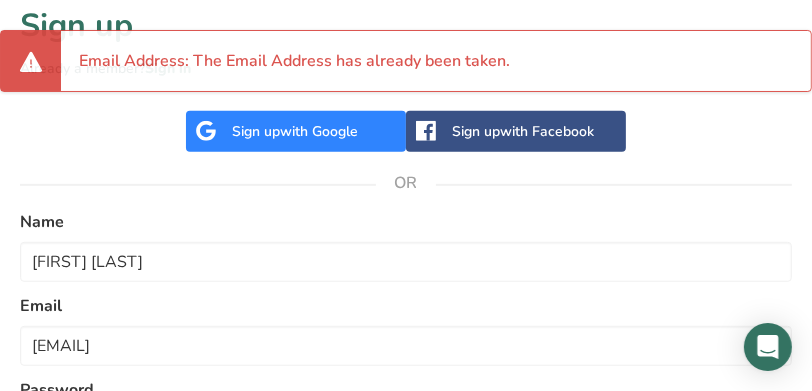 click on "Sign up  with Google
Sign up  with Facebook" at bounding box center [406, 131] 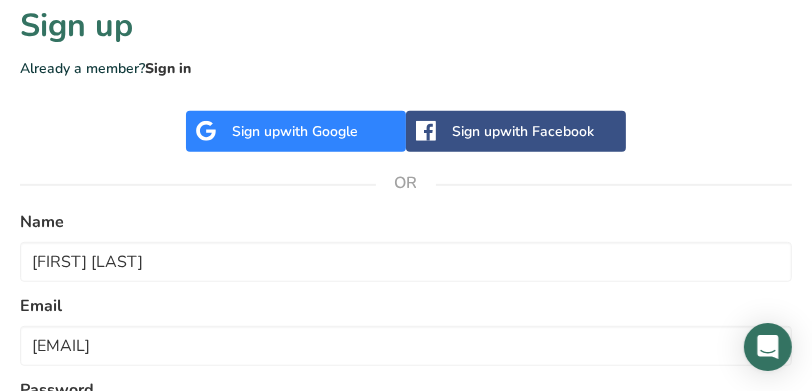 click on "Sign in" at bounding box center (168, 68) 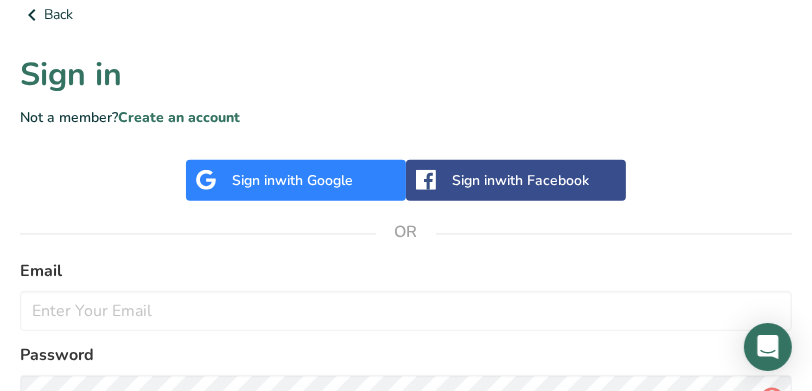 scroll, scrollTop: 500, scrollLeft: 0, axis: vertical 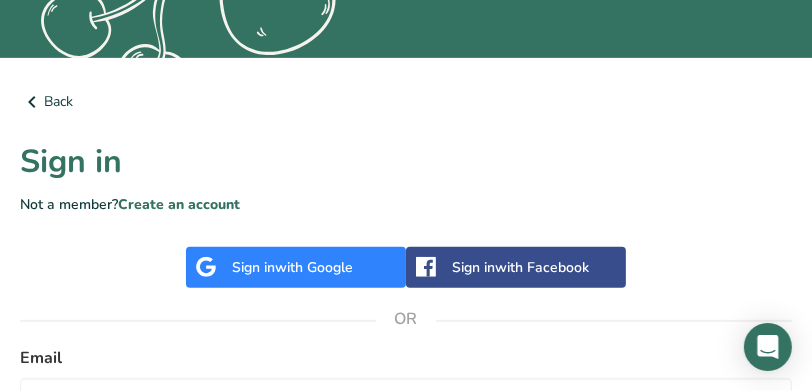 click on "with Google" at bounding box center [314, 267] 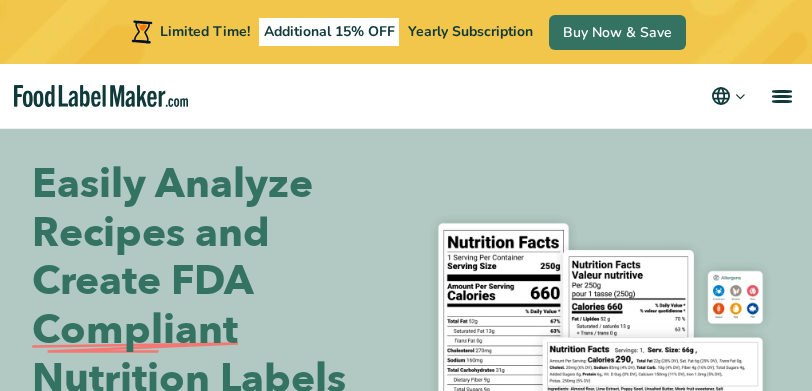 scroll, scrollTop: 700, scrollLeft: 0, axis: vertical 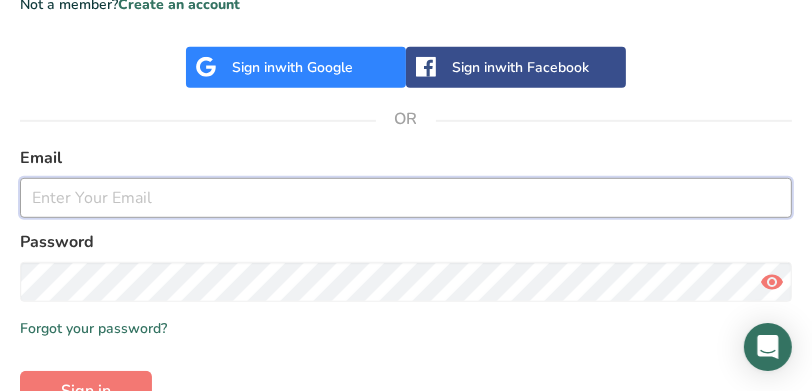 click at bounding box center (406, 198) 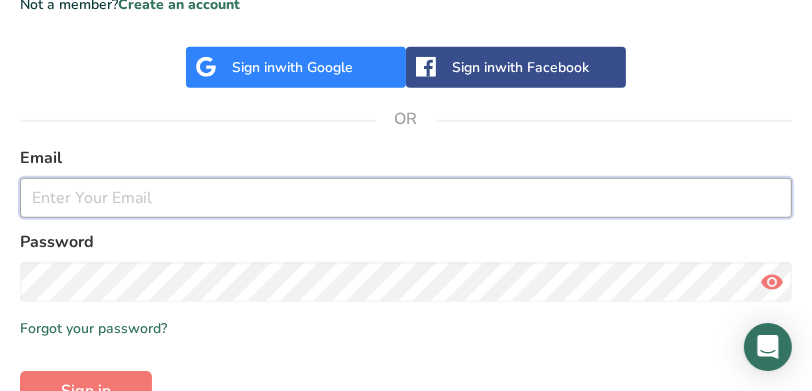 type on "avahumanservices@gmail.com" 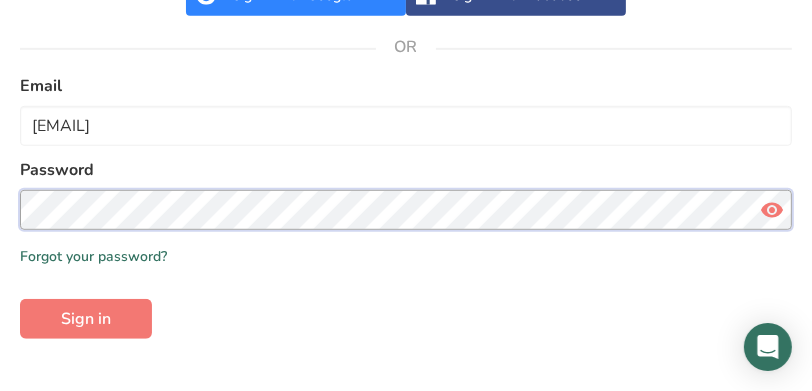 scroll, scrollTop: 831, scrollLeft: 0, axis: vertical 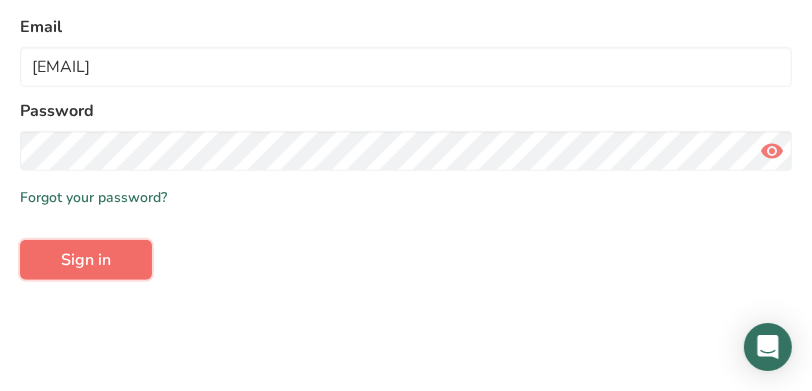 click on "Sign in" at bounding box center [86, 260] 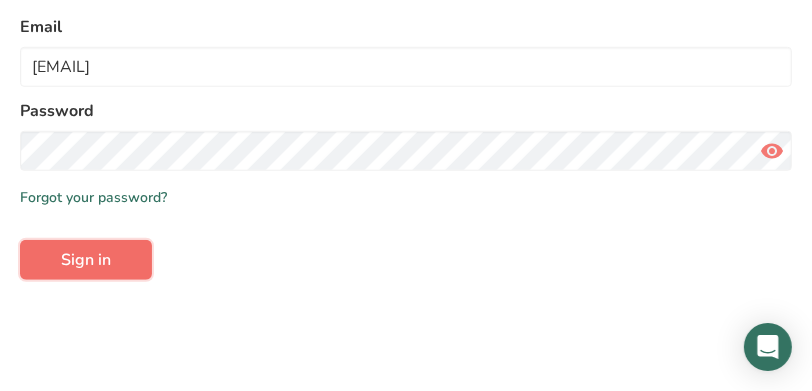 click on "Sign in" at bounding box center (86, 260) 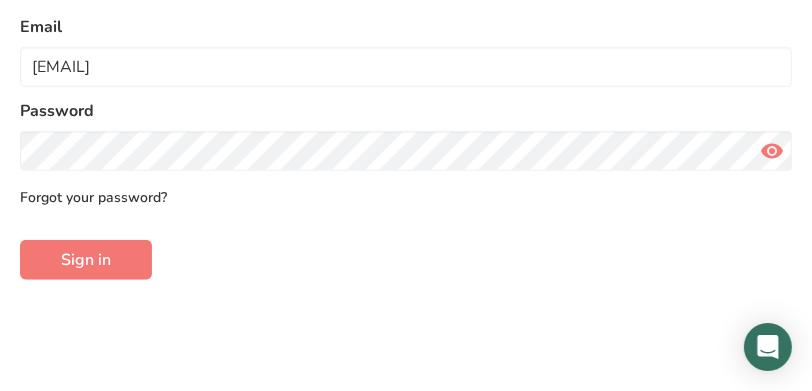 click on "Forgot your password?" at bounding box center [93, 197] 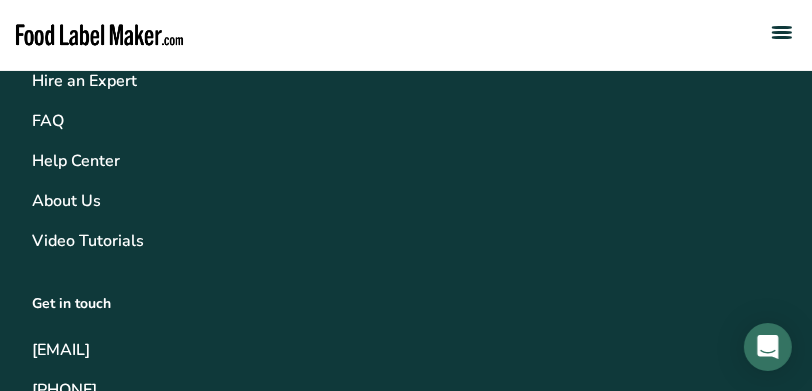 scroll, scrollTop: 0, scrollLeft: 0, axis: both 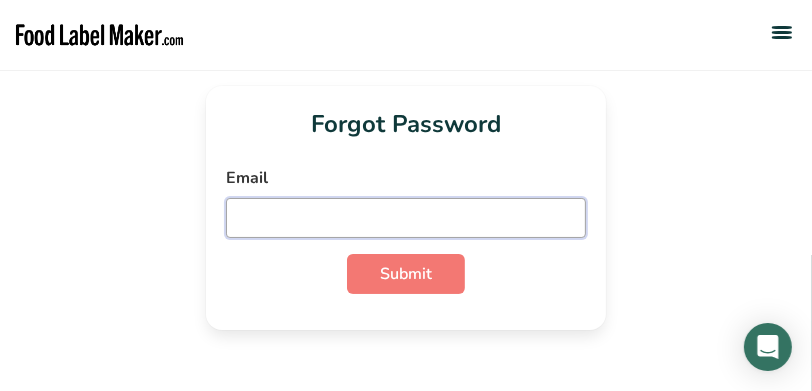 click at bounding box center (406, 218) 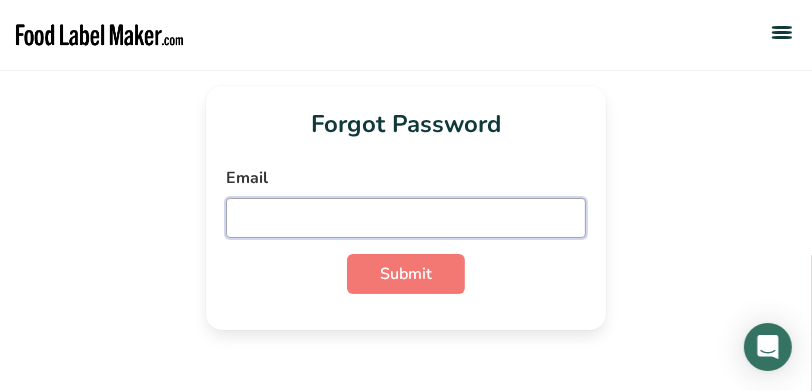 type on "avahumanservices@gmail.com" 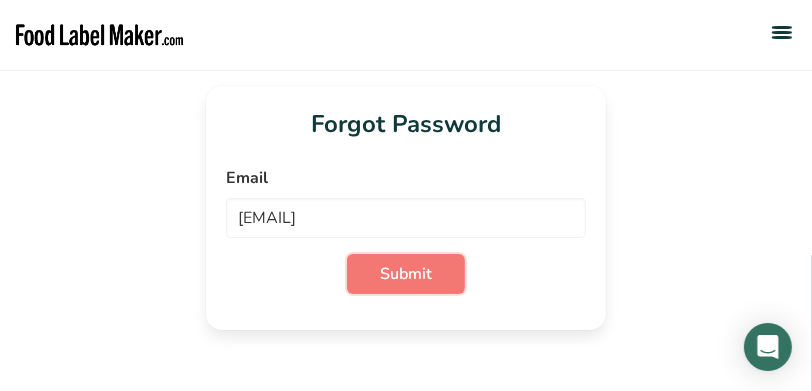 click on "Submit" at bounding box center (406, 274) 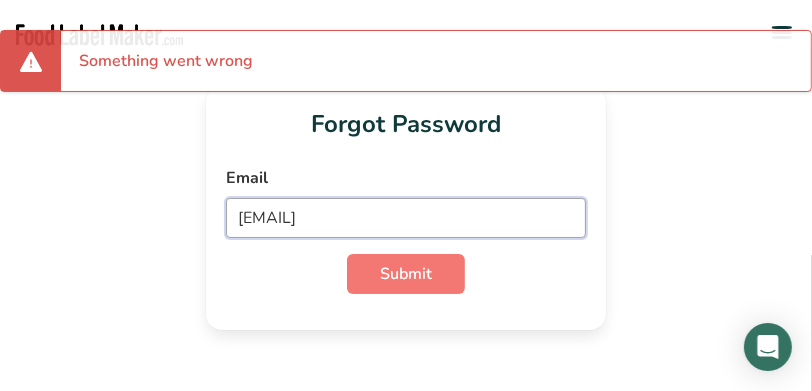 click on "avahumanservices@gmail.com" at bounding box center [406, 218] 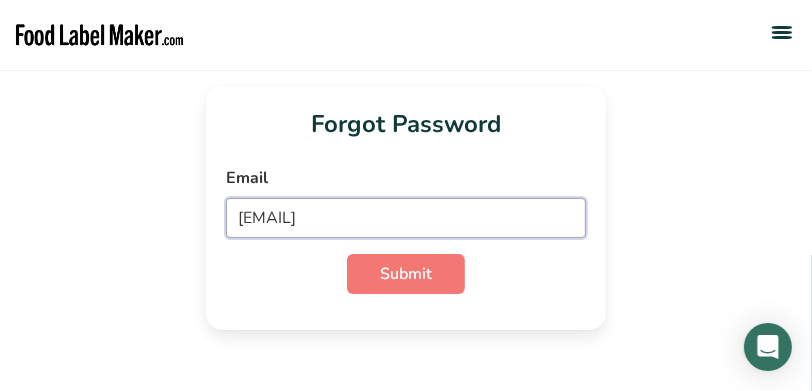 drag, startPoint x: 480, startPoint y: 217, endPoint x: 205, endPoint y: 219, distance: 275.00726 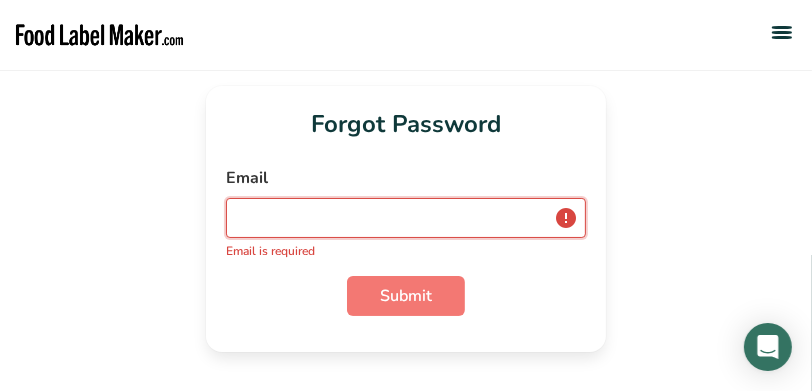 click at bounding box center [406, 218] 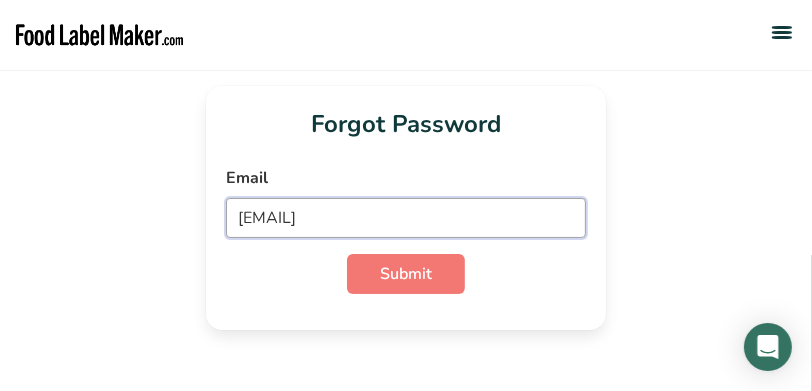 type on "ewilliams2004@gmail.com" 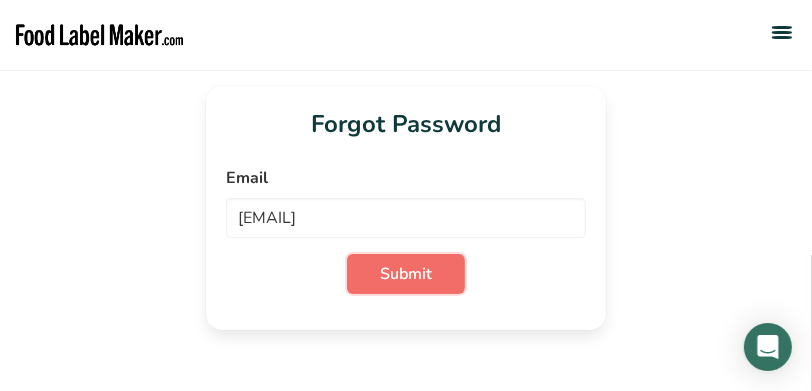 click on "Submit" at bounding box center (406, 274) 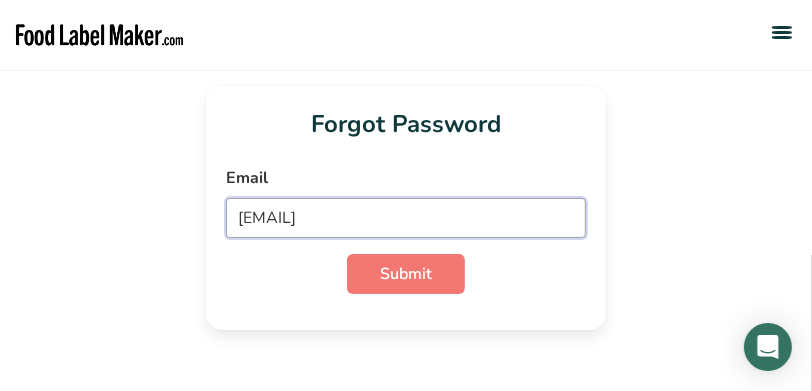 click on "ewilliams2004@gmail.com" at bounding box center (406, 218) 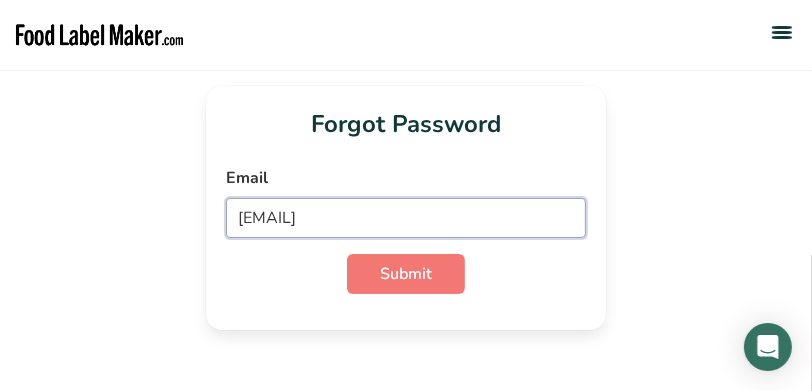drag, startPoint x: 466, startPoint y: 219, endPoint x: 158, endPoint y: 182, distance: 310.21445 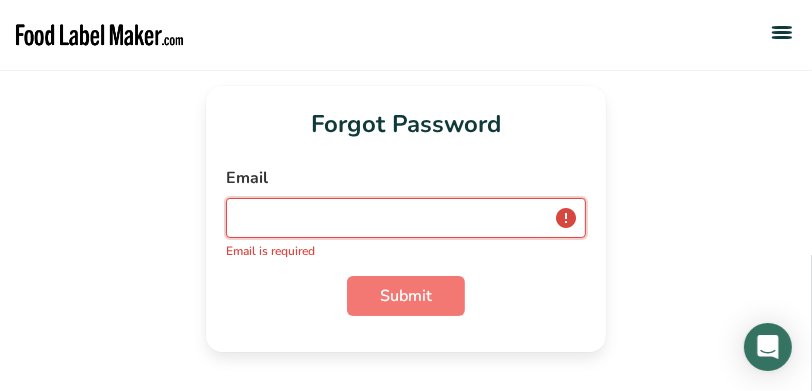 click at bounding box center [406, 218] 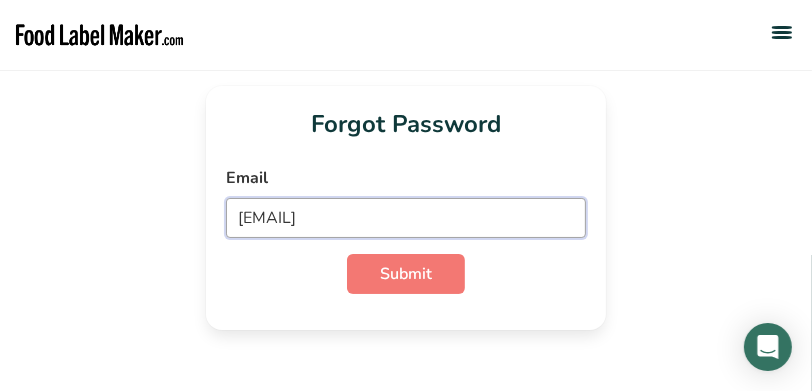 drag, startPoint x: 447, startPoint y: 218, endPoint x: 153, endPoint y: 199, distance: 294.6133 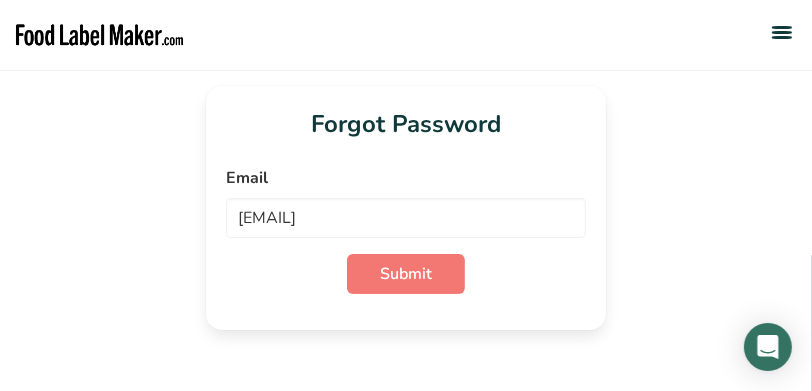click on "Forgot Password" at bounding box center (406, 124) 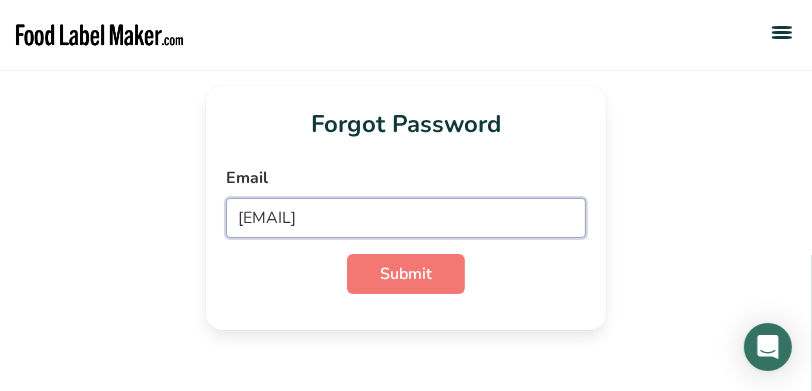 drag, startPoint x: 456, startPoint y: 216, endPoint x: 176, endPoint y: 198, distance: 280.57797 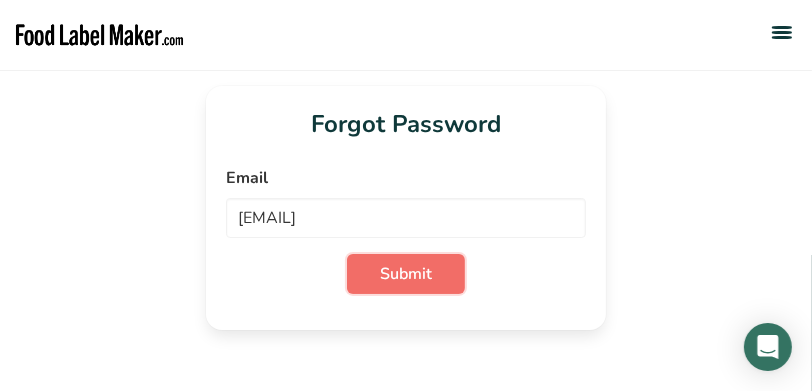 click on "Submit" at bounding box center [406, 274] 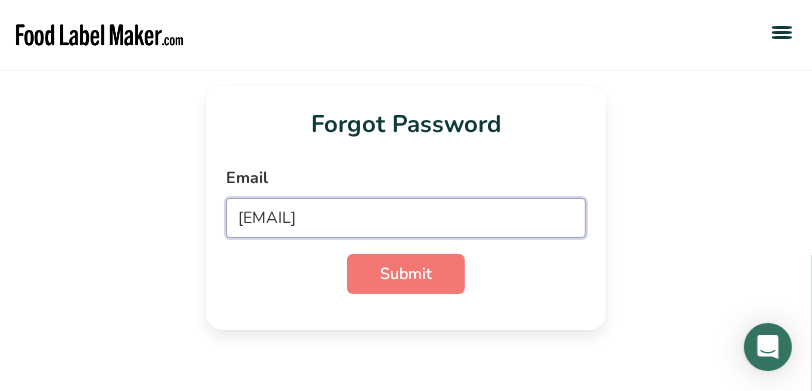 click on "phillips.anna2810@yahoo.com" at bounding box center (406, 218) 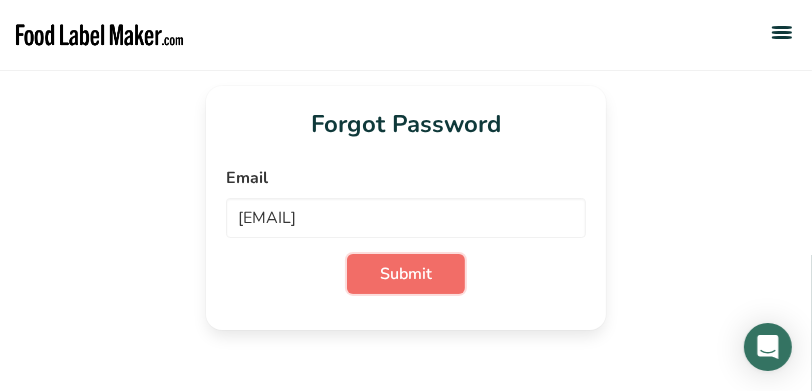 click on "Submit" at bounding box center (406, 274) 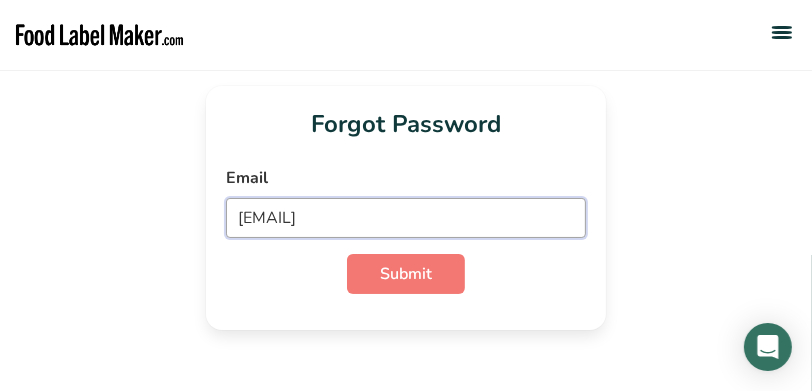 drag, startPoint x: 472, startPoint y: 221, endPoint x: 217, endPoint y: 194, distance: 256.4254 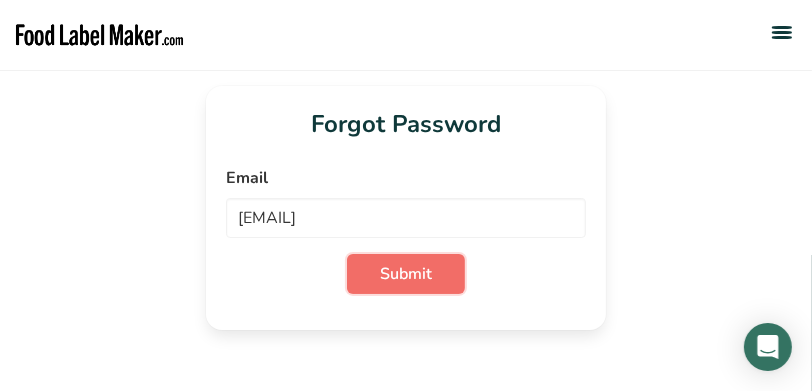 click on "Submit" at bounding box center (406, 274) 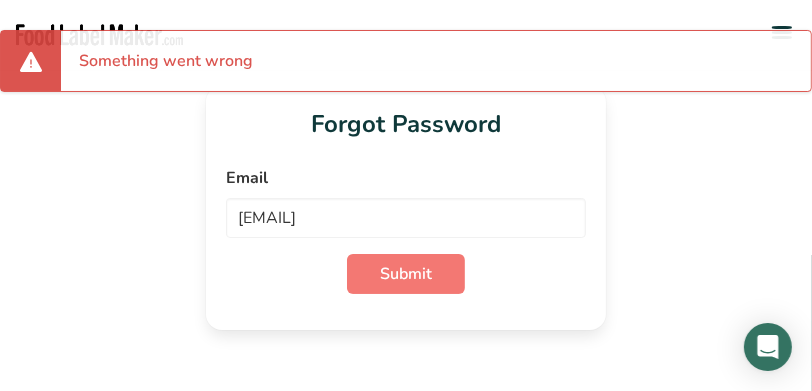 drag, startPoint x: 196, startPoint y: 178, endPoint x: 208, endPoint y: 175, distance: 12.369317 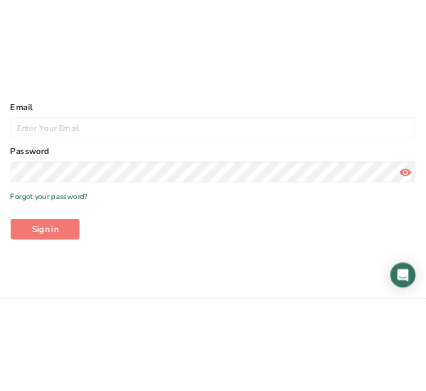 scroll, scrollTop: 471, scrollLeft: 0, axis: vertical 